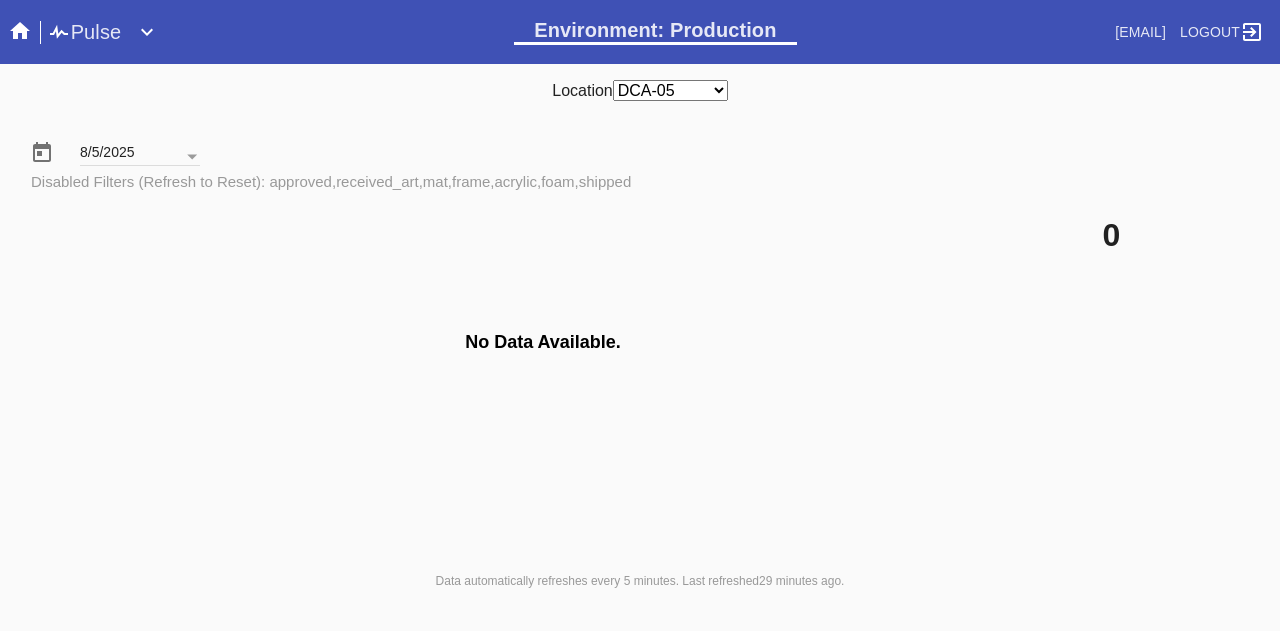scroll, scrollTop: 0, scrollLeft: 0, axis: both 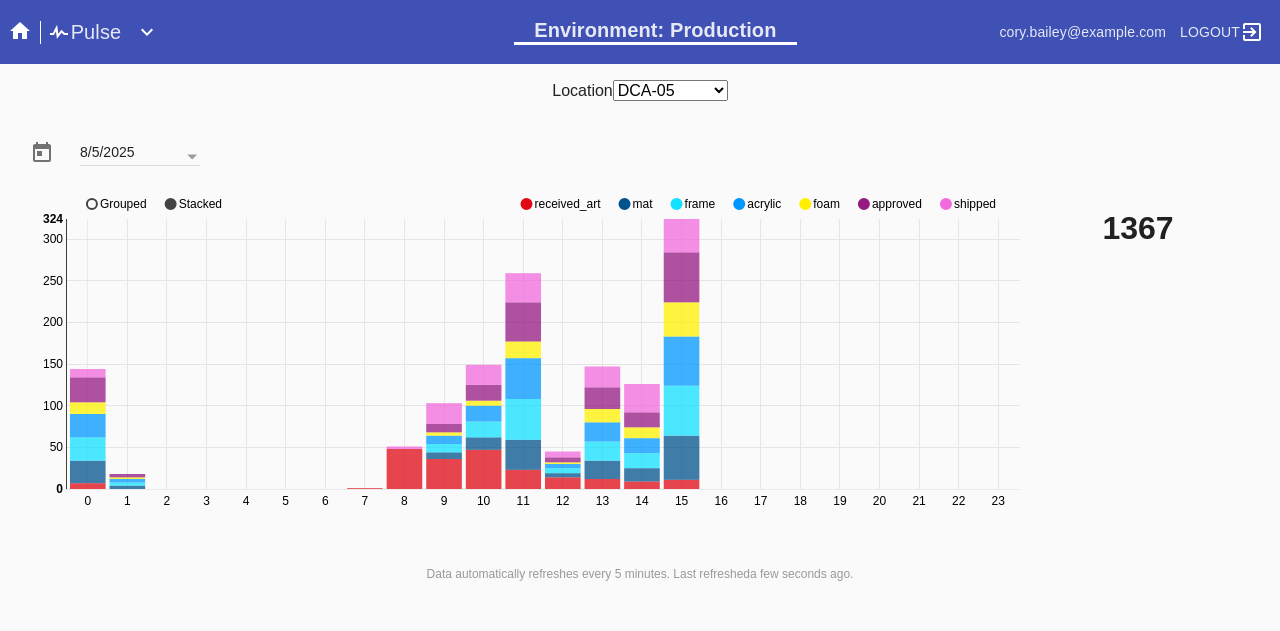 click on "approved" 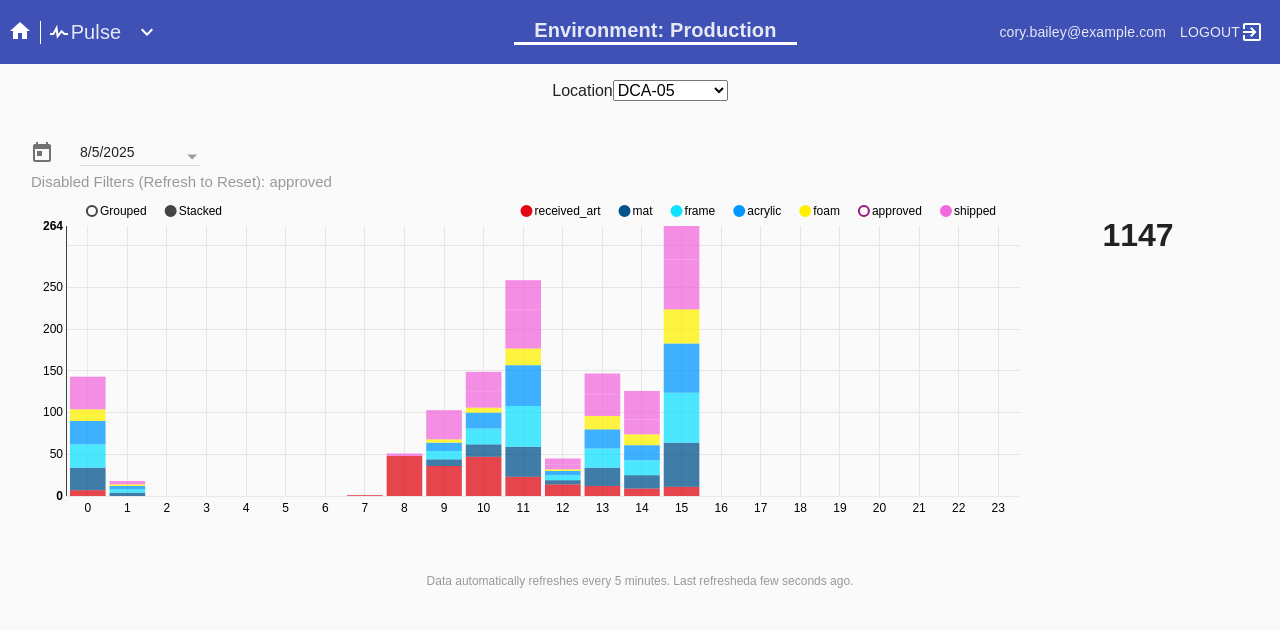 click on "approved" 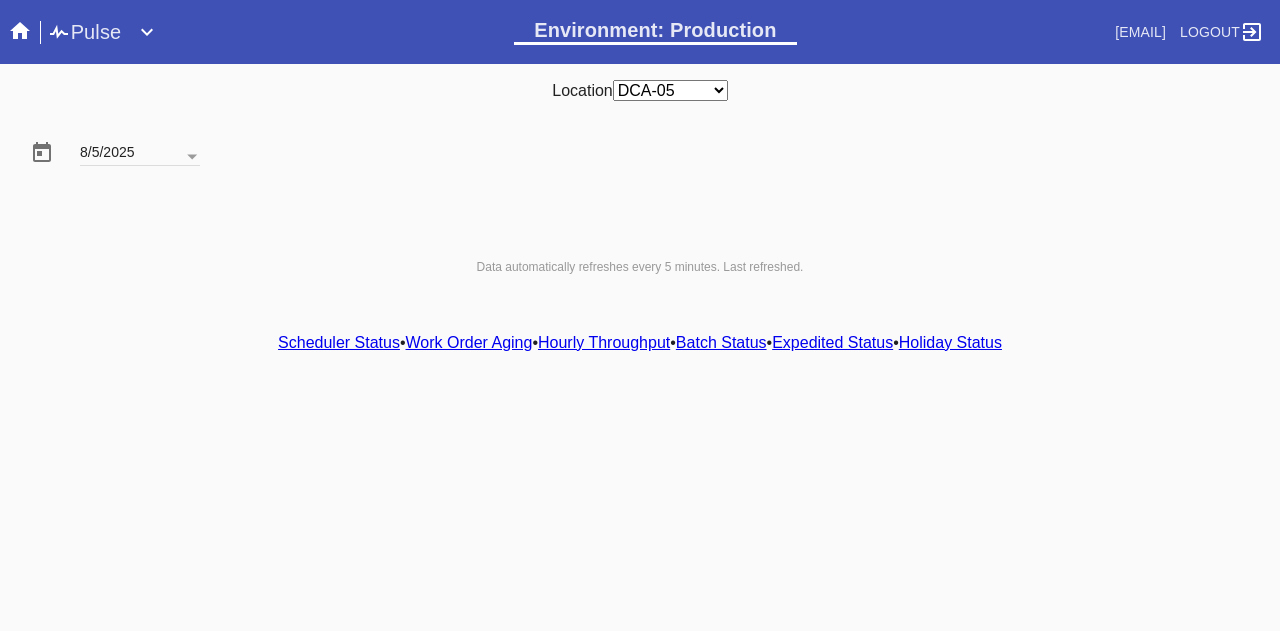 scroll, scrollTop: 0, scrollLeft: 0, axis: both 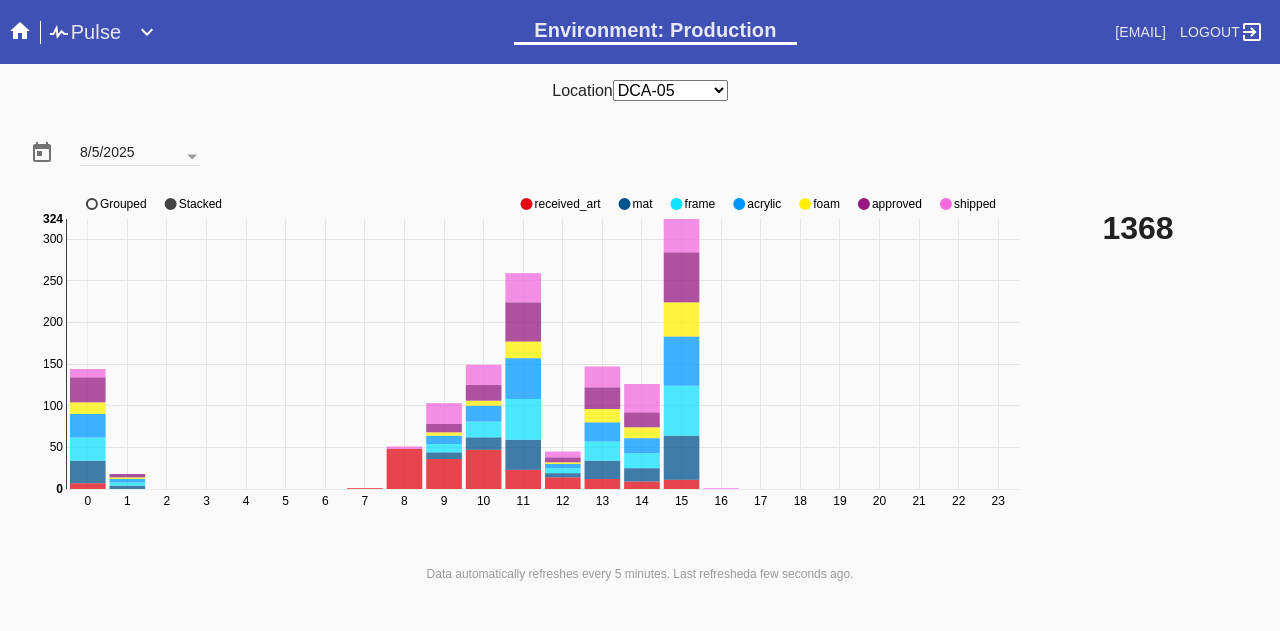 click on "shipped" 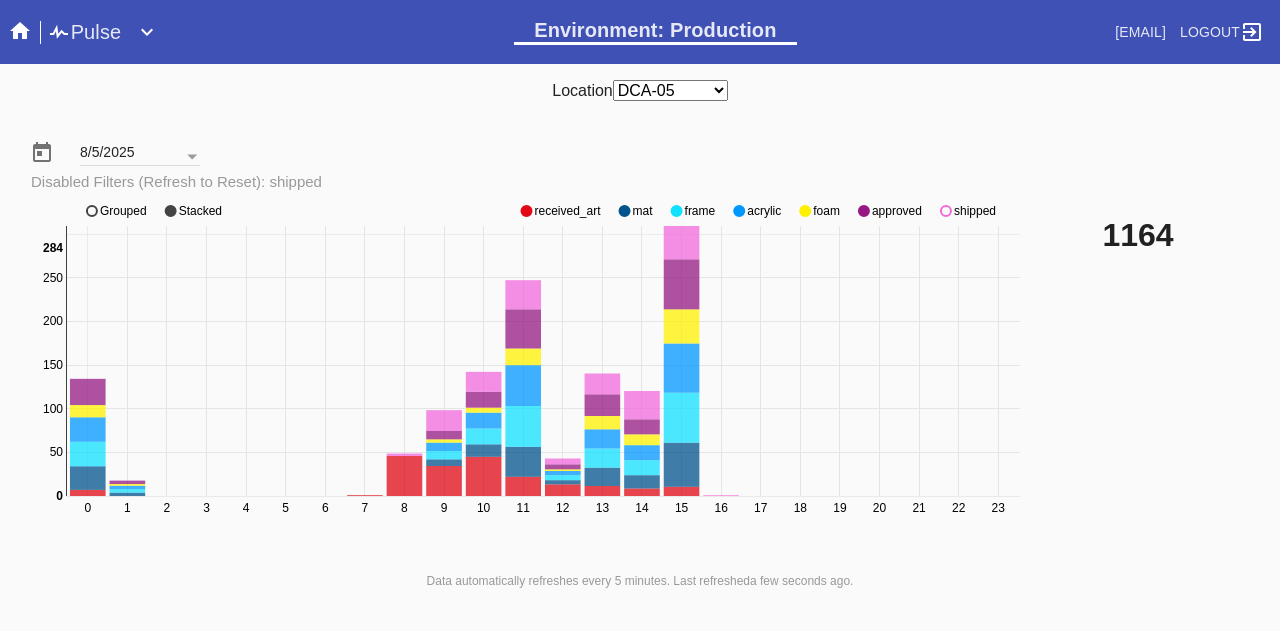click on "shipped" 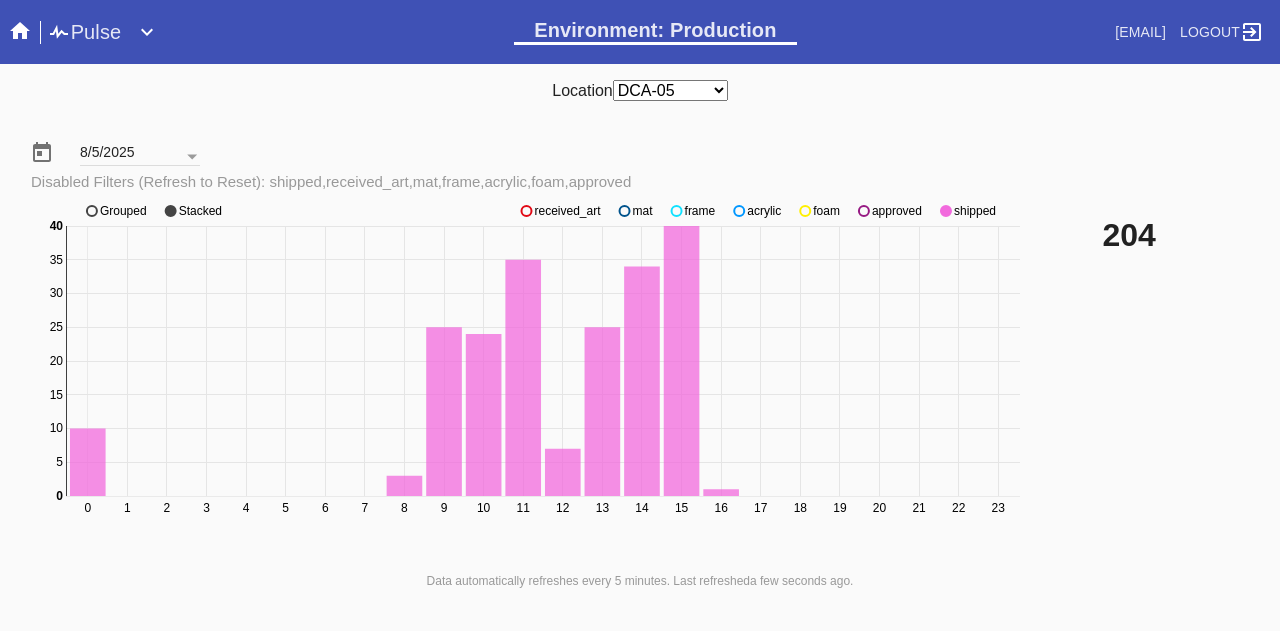 click on "shipped" 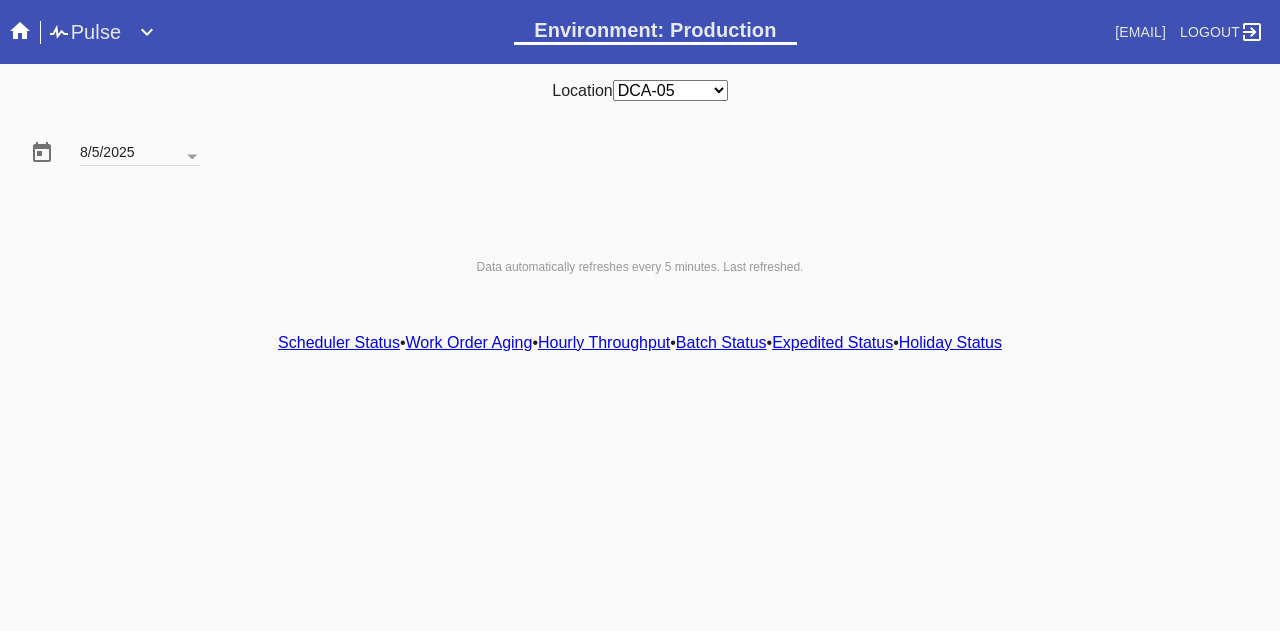 scroll, scrollTop: 0, scrollLeft: 0, axis: both 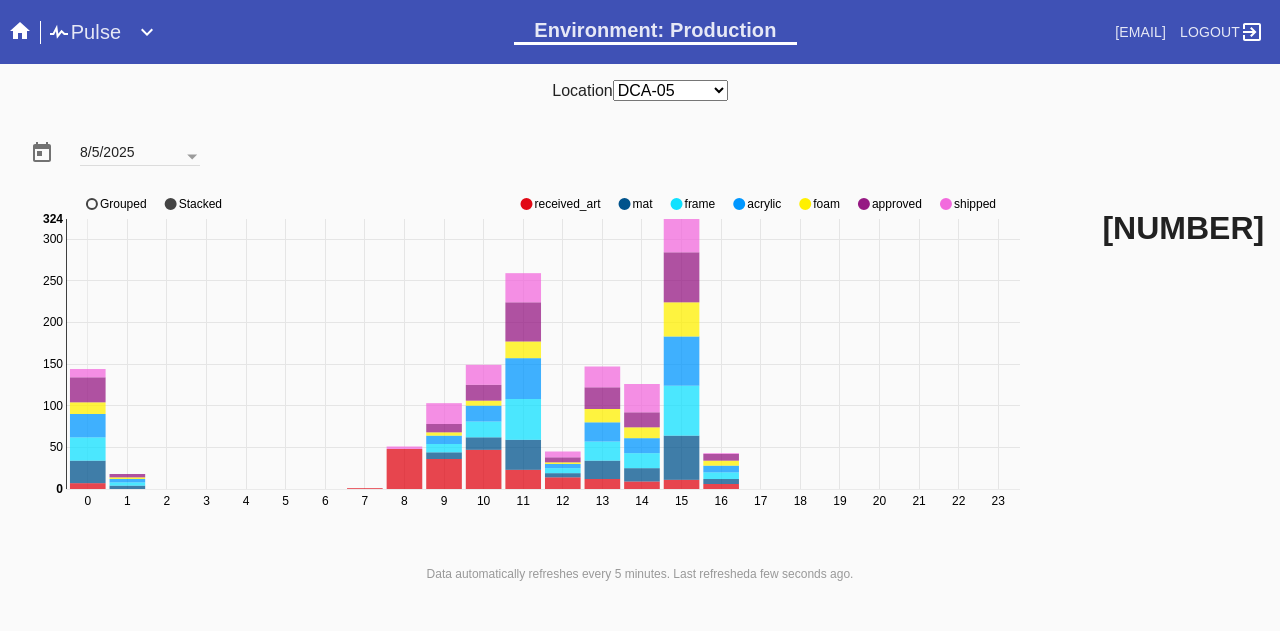 click on "approved" 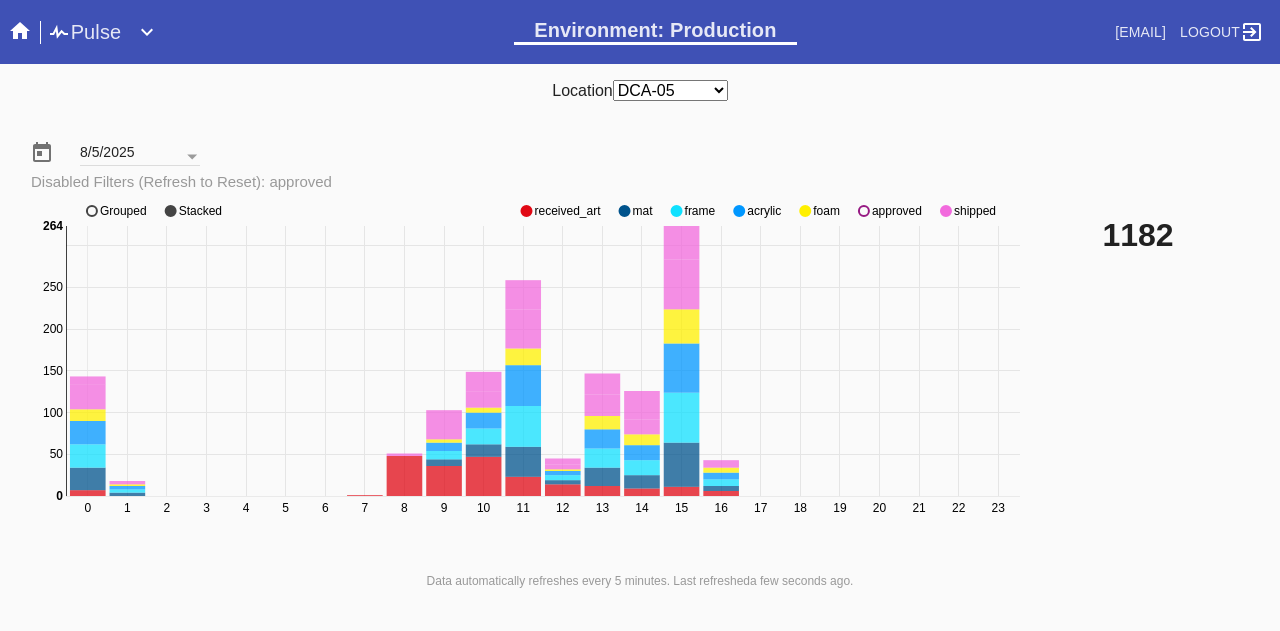 click on "0 1 2 3 4 5 6 7 8 9 10 11 12 13 14 15 16 17 18 19 20 21 22 23 0 50 100 150 200 250 300 0 264 received_art mat frame acrylic foam approved shipped Grouped Stacked" 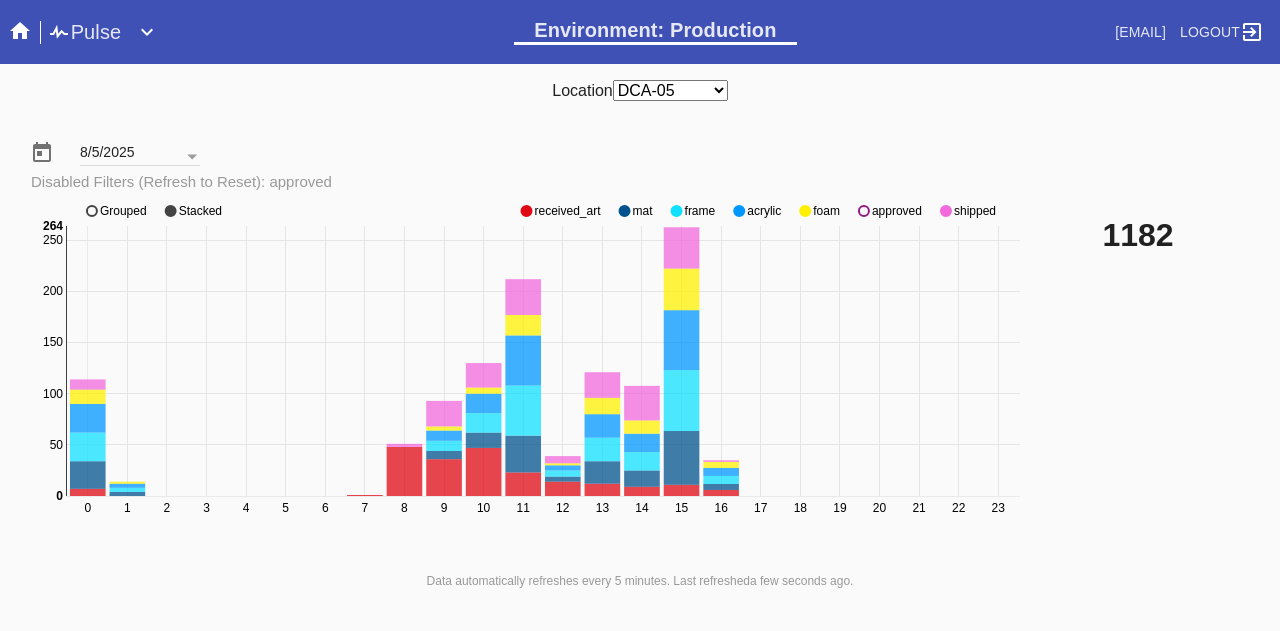 click on "approved" 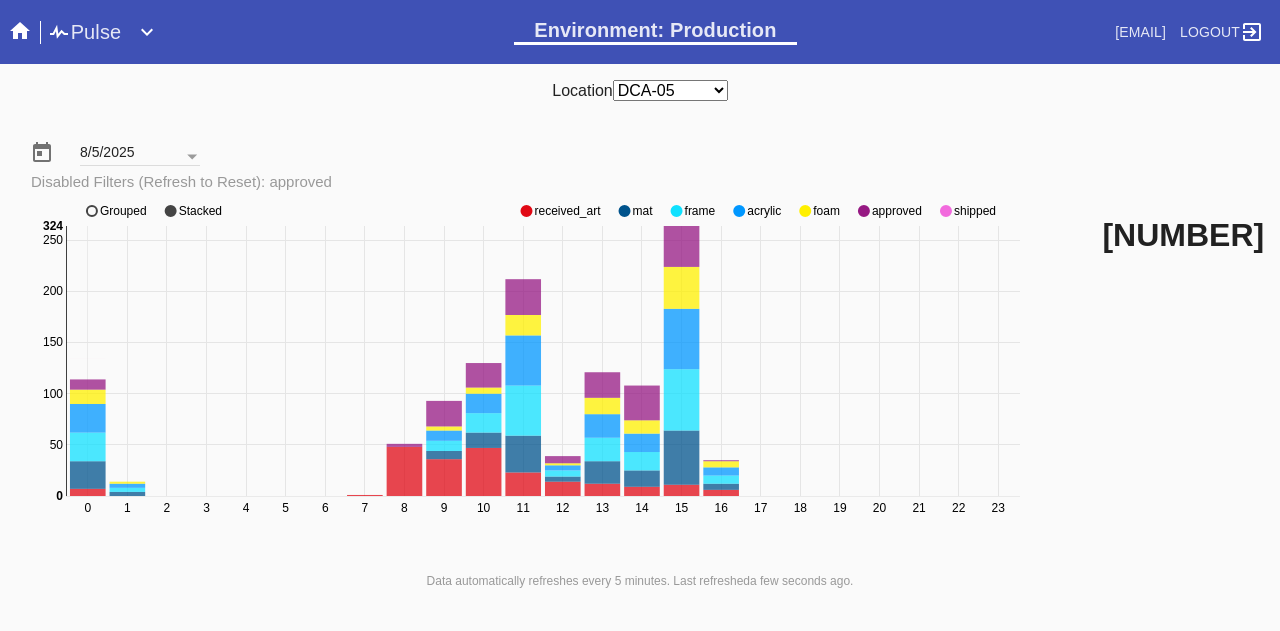 click on "approved" 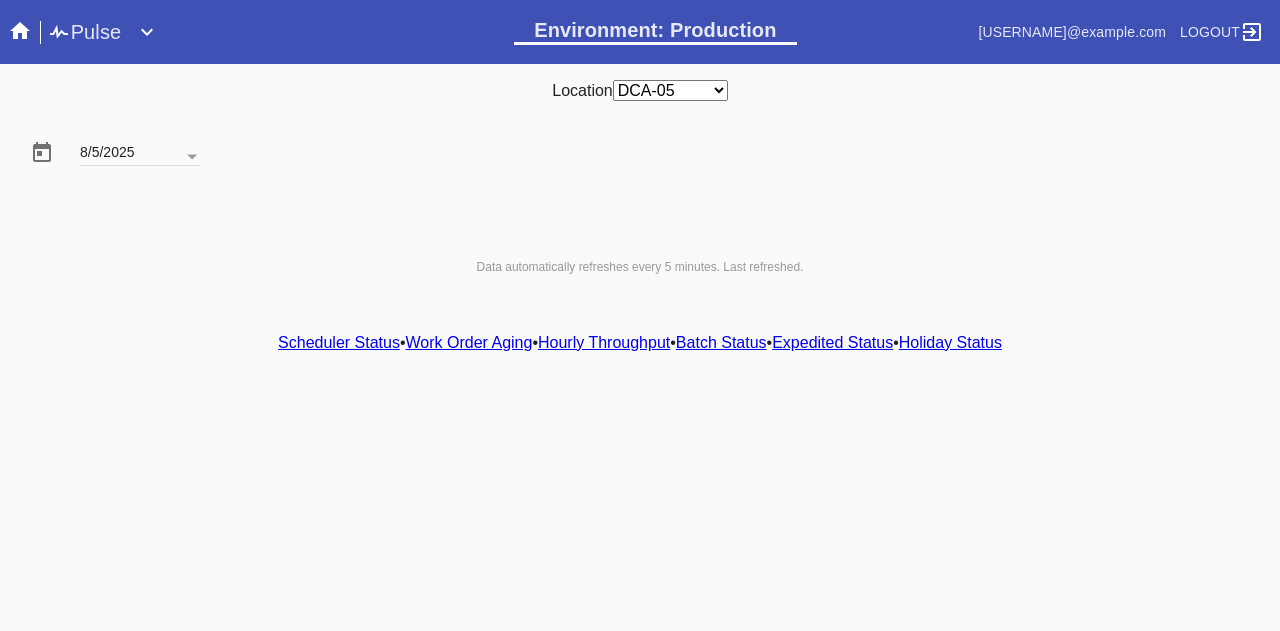 scroll, scrollTop: 0, scrollLeft: 0, axis: both 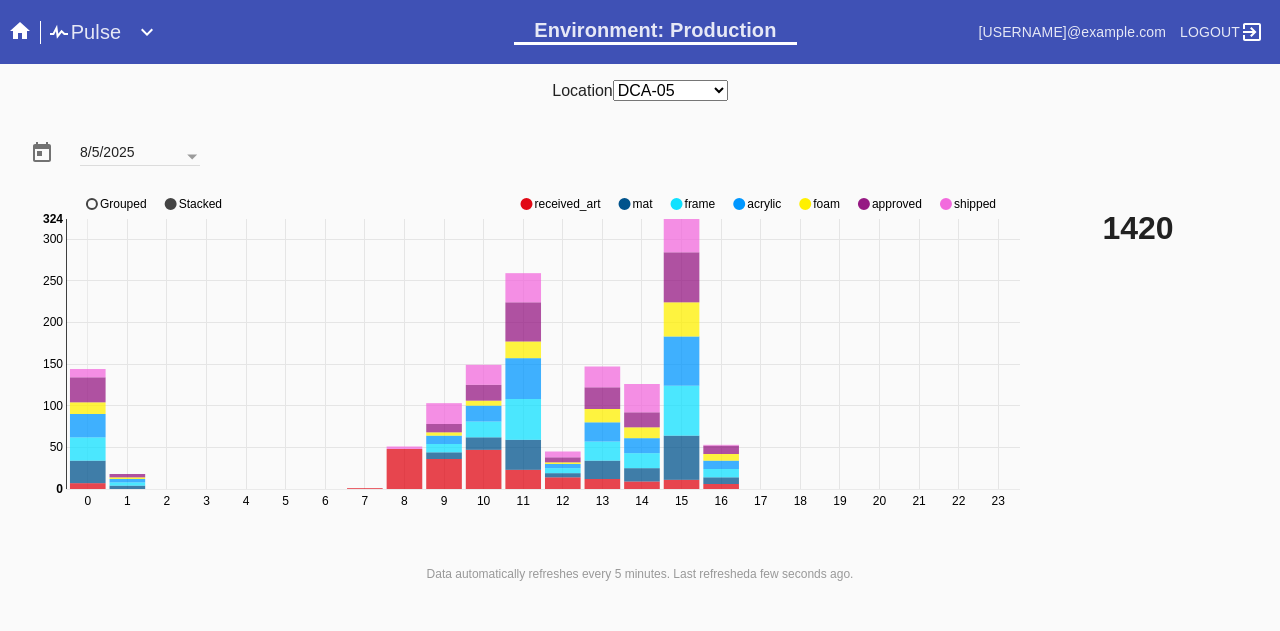 click on "approved" 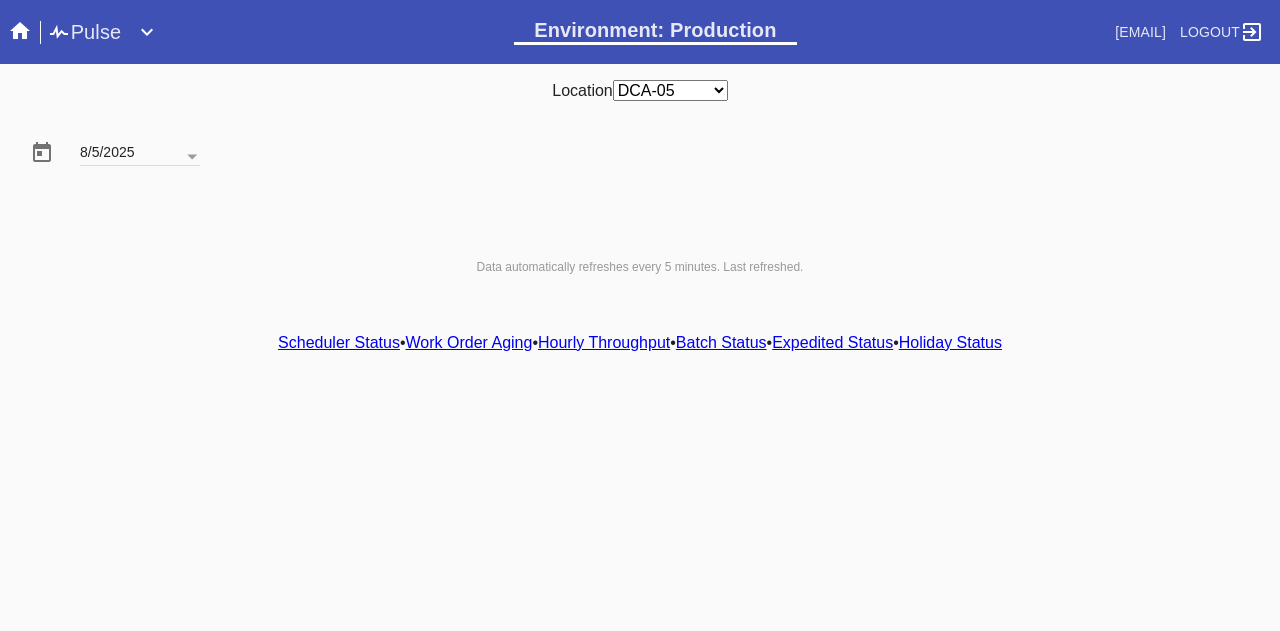 scroll, scrollTop: 0, scrollLeft: 0, axis: both 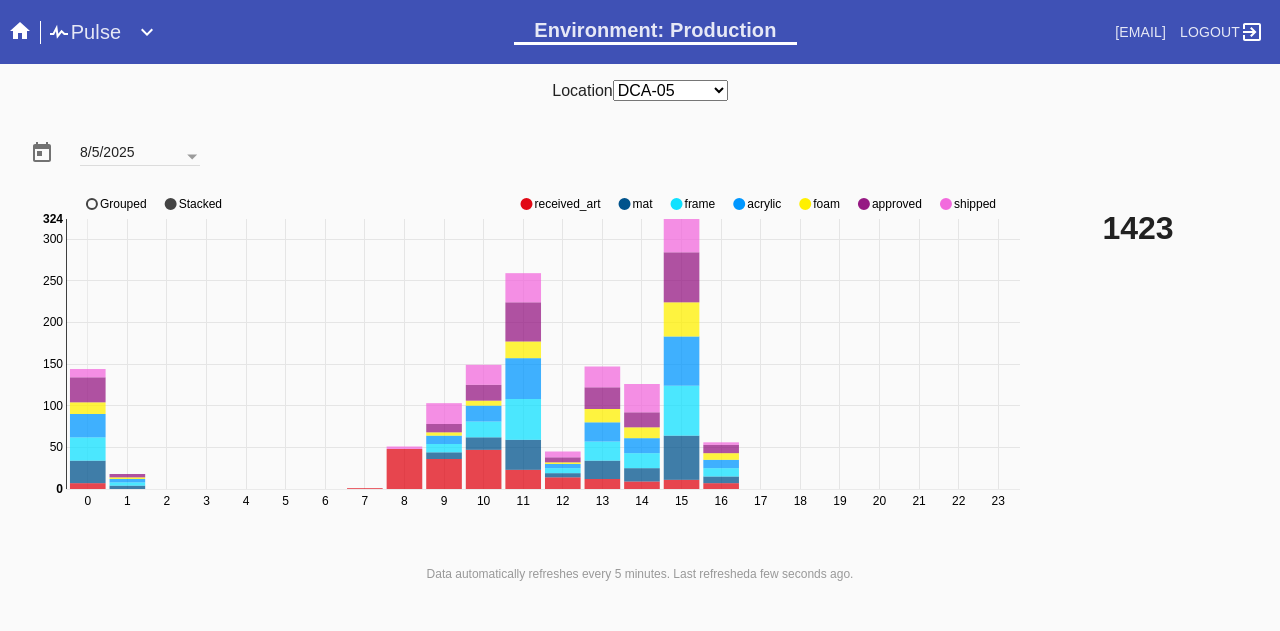 click on "approved" 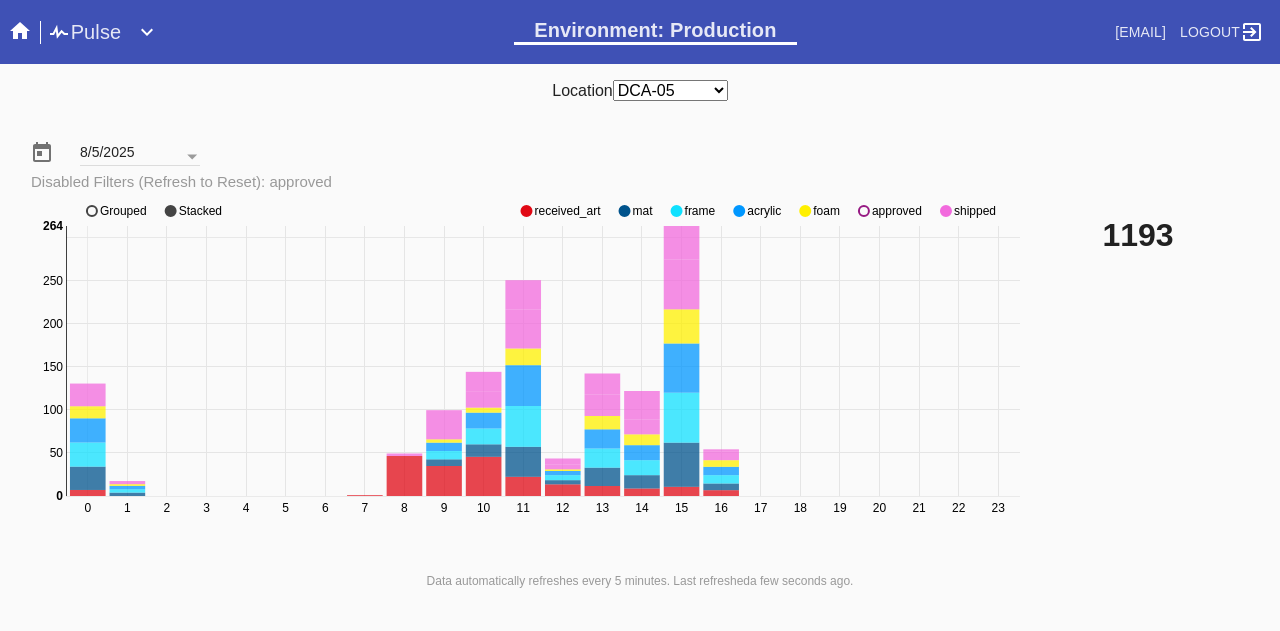 click on "0 1 2 3 4 5 6 7 8 9 10 11 12 13 14 15 16 17 18 19 20 21 22 23 0 50 100 150 200 250 300 0 264 received_art mat frame acrylic foam approved shipped Grouped Stacked" 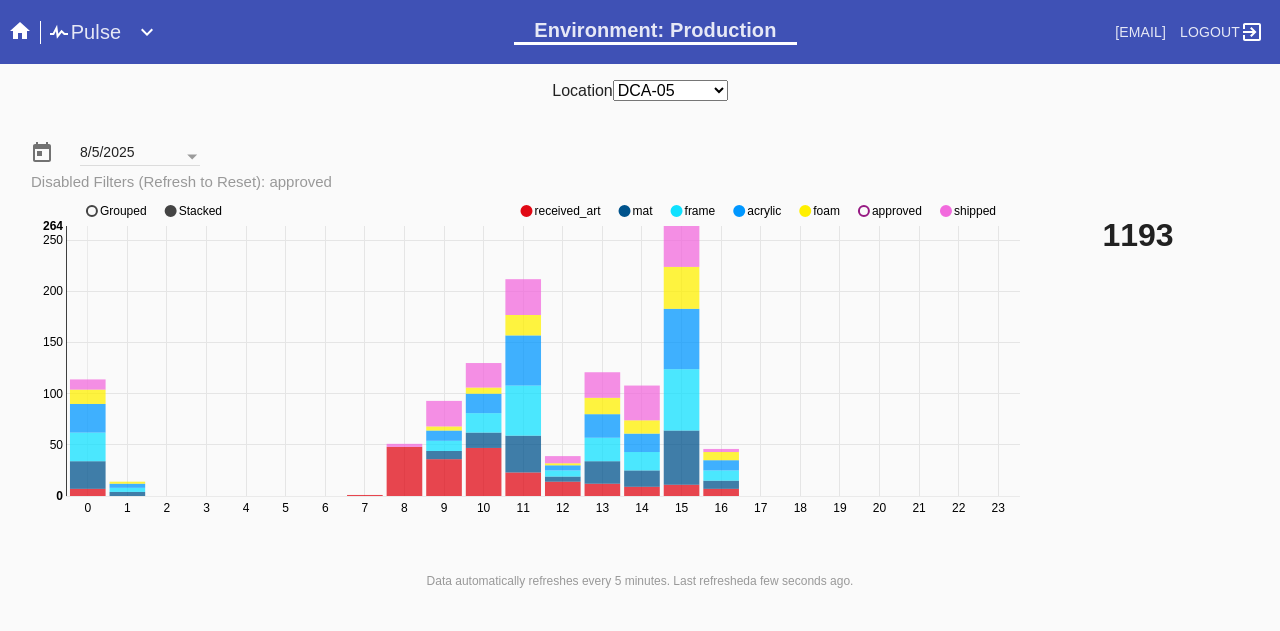 click on "approved" 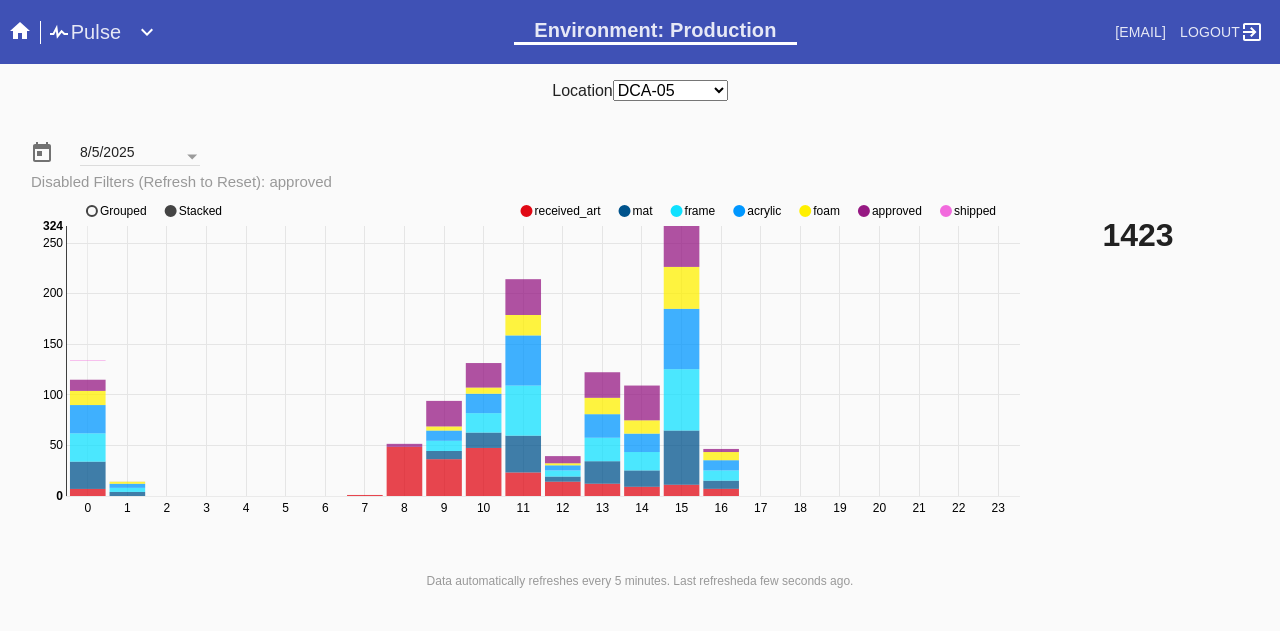 click on "approved" 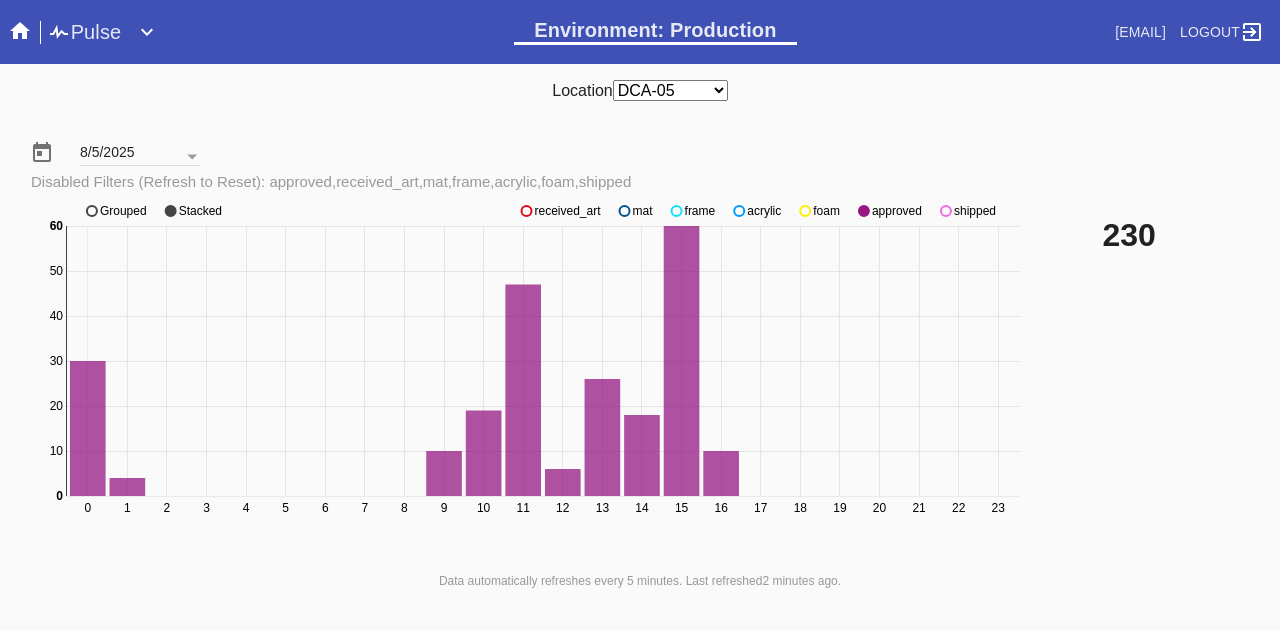 click on "shipped" 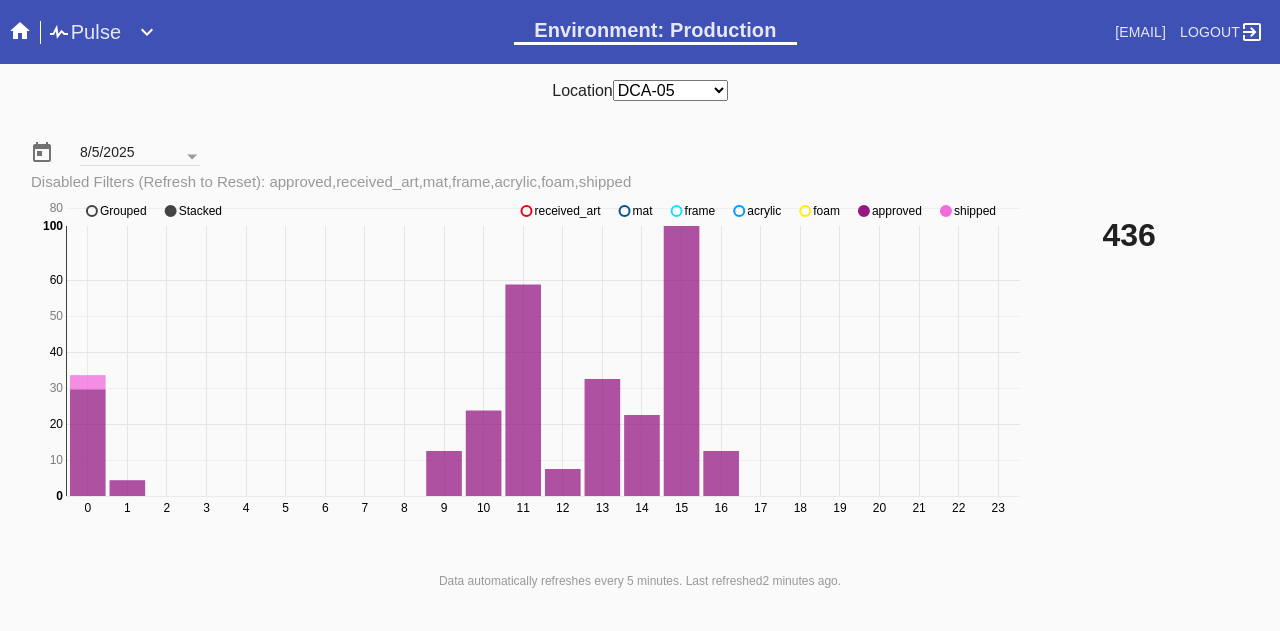click on "shipped" 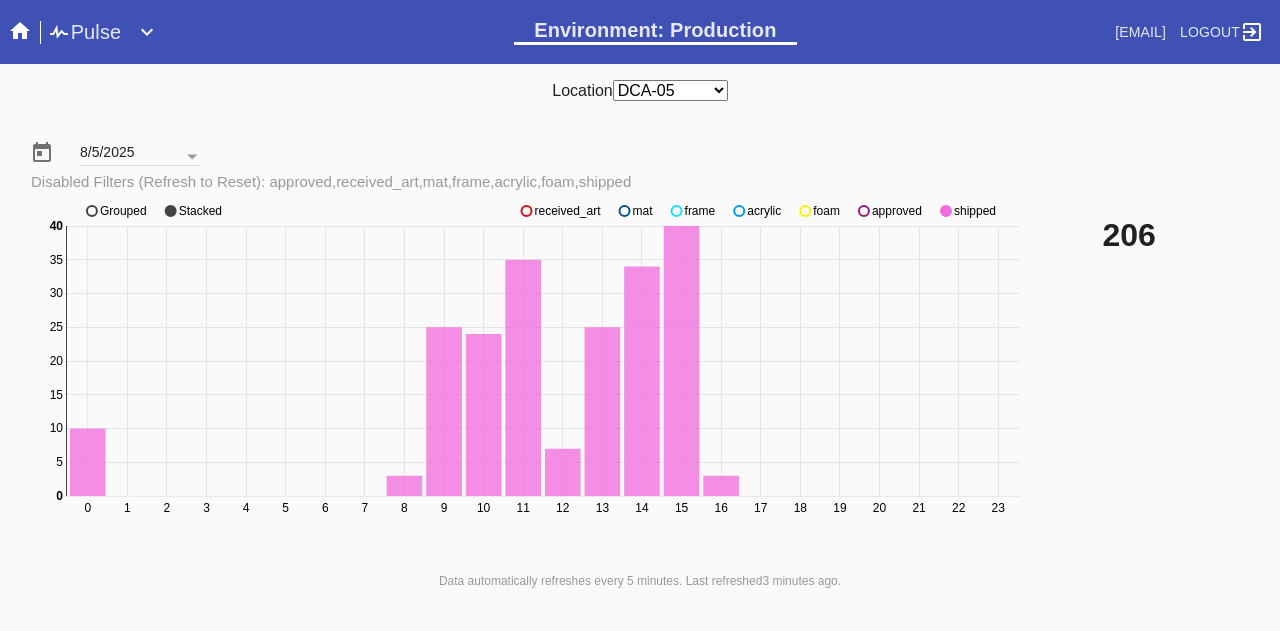 click on "approved" 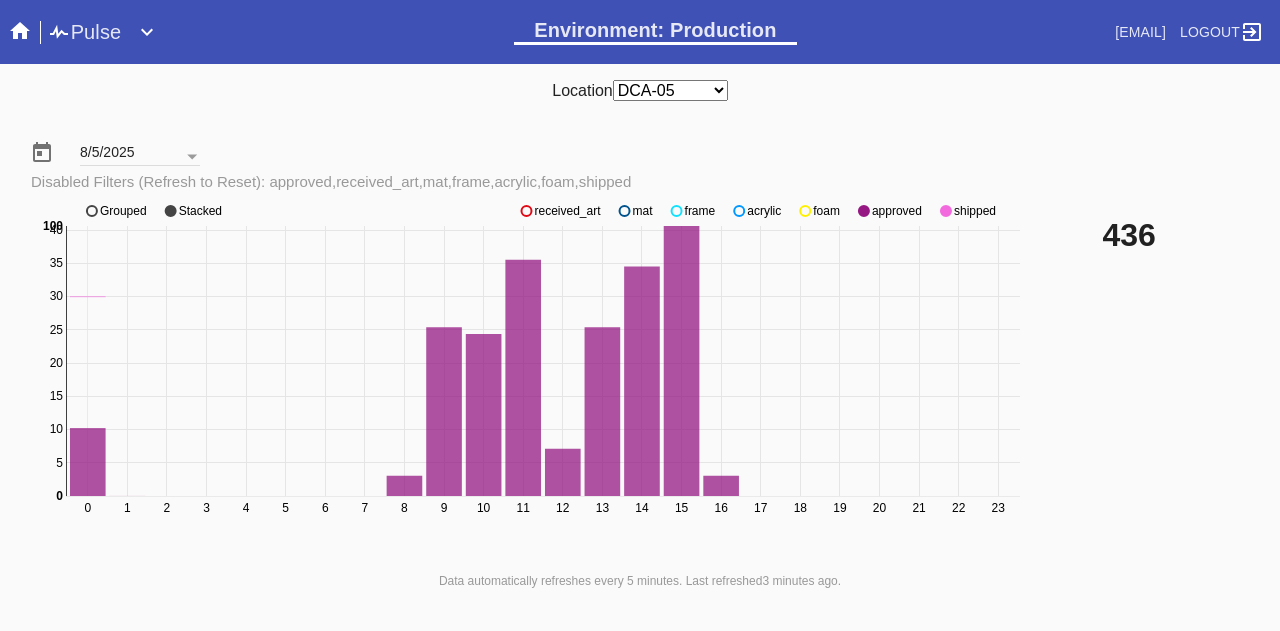 click on "approved" 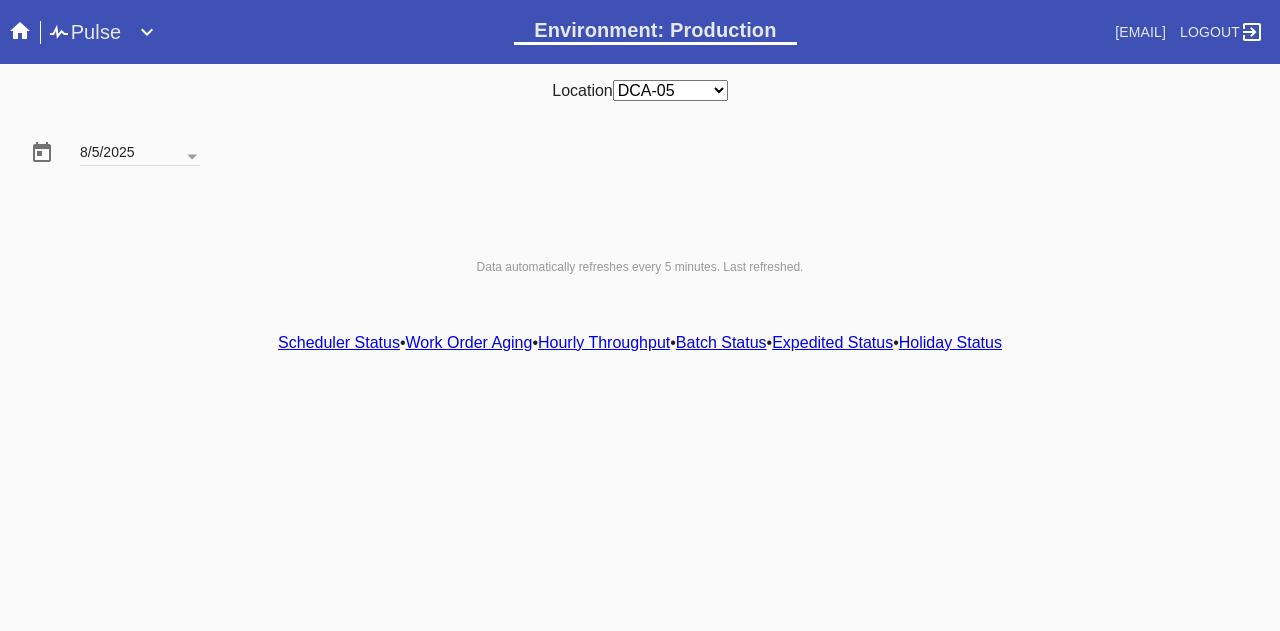 scroll, scrollTop: 0, scrollLeft: 0, axis: both 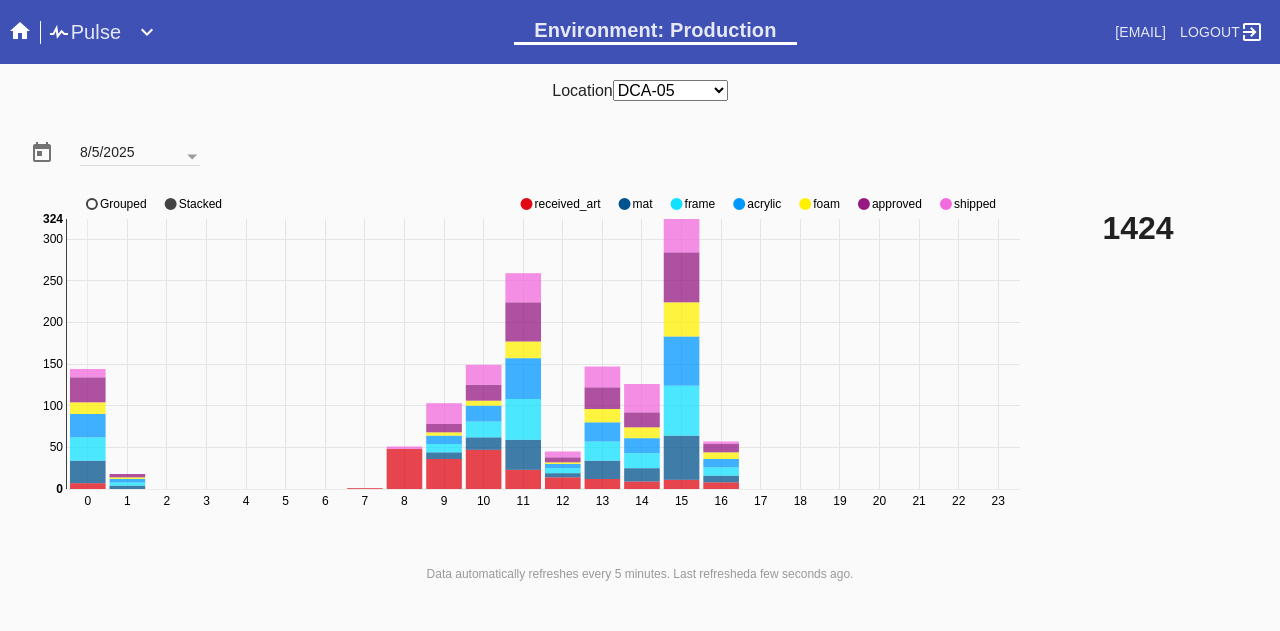 click on "approved" 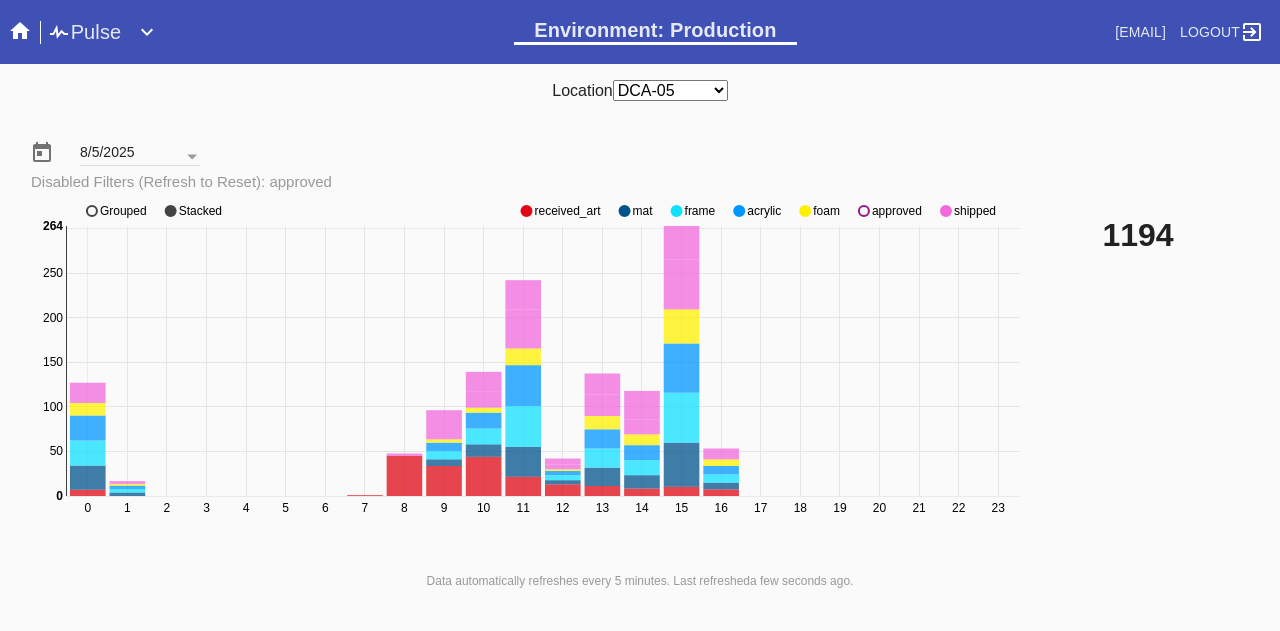 click on "0 1 2 3 4 5 6 7 8 9 10 11 12 13 14 15 16 17 18 19 20 21 22 23 0 50 100 150 200 250 300 0 264 received_art mat frame acrylic foam approved shipped Grouped Stacked" 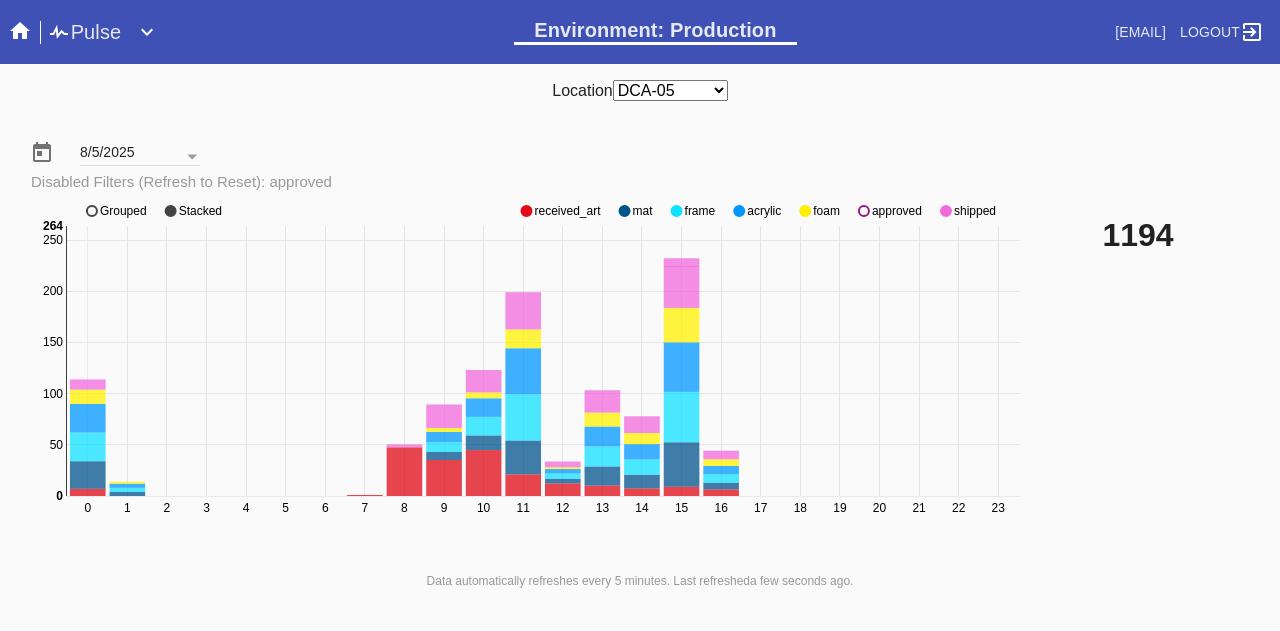 click on "approved" 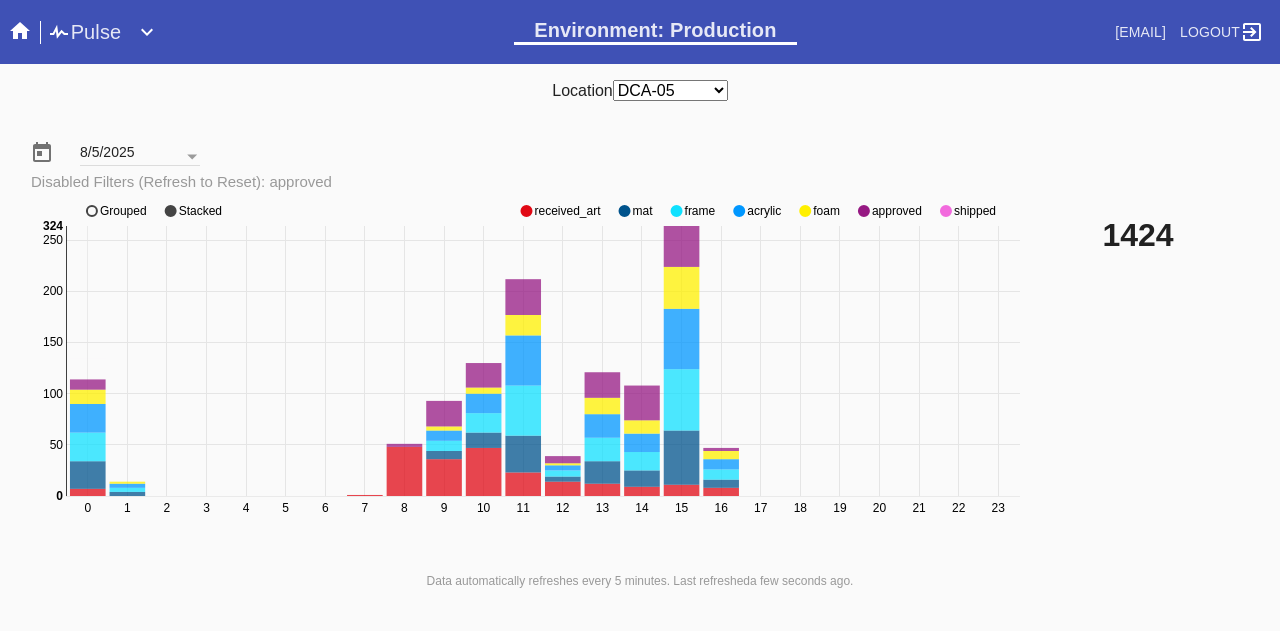 click on "approved" 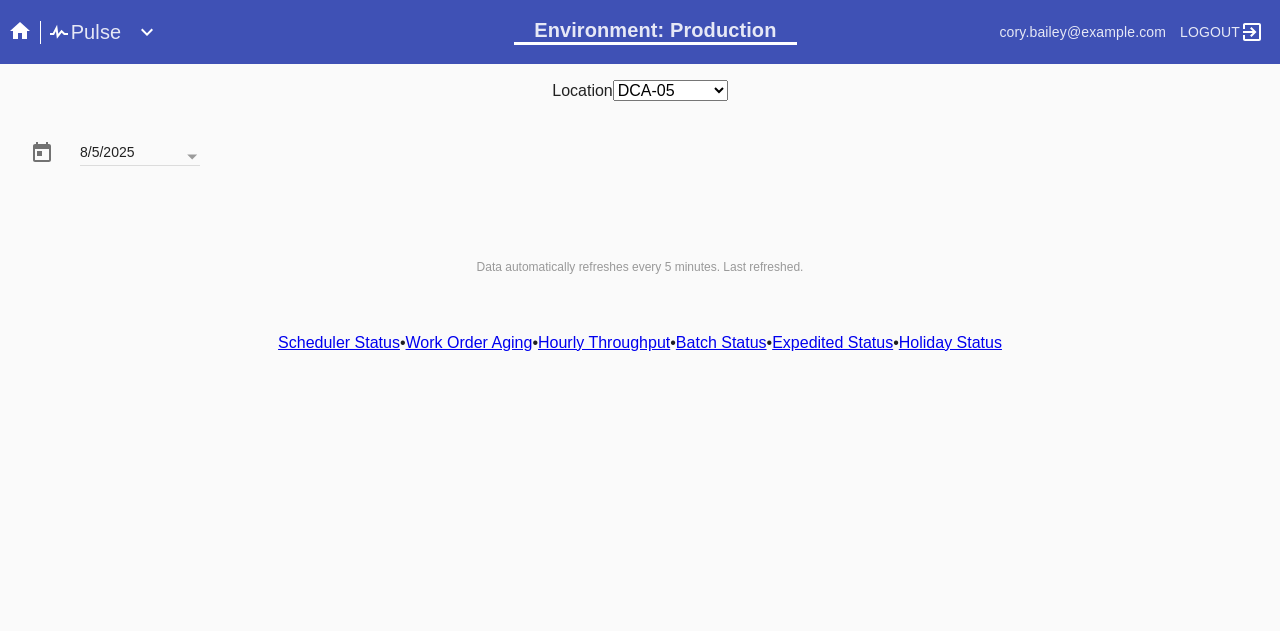 scroll, scrollTop: 0, scrollLeft: 0, axis: both 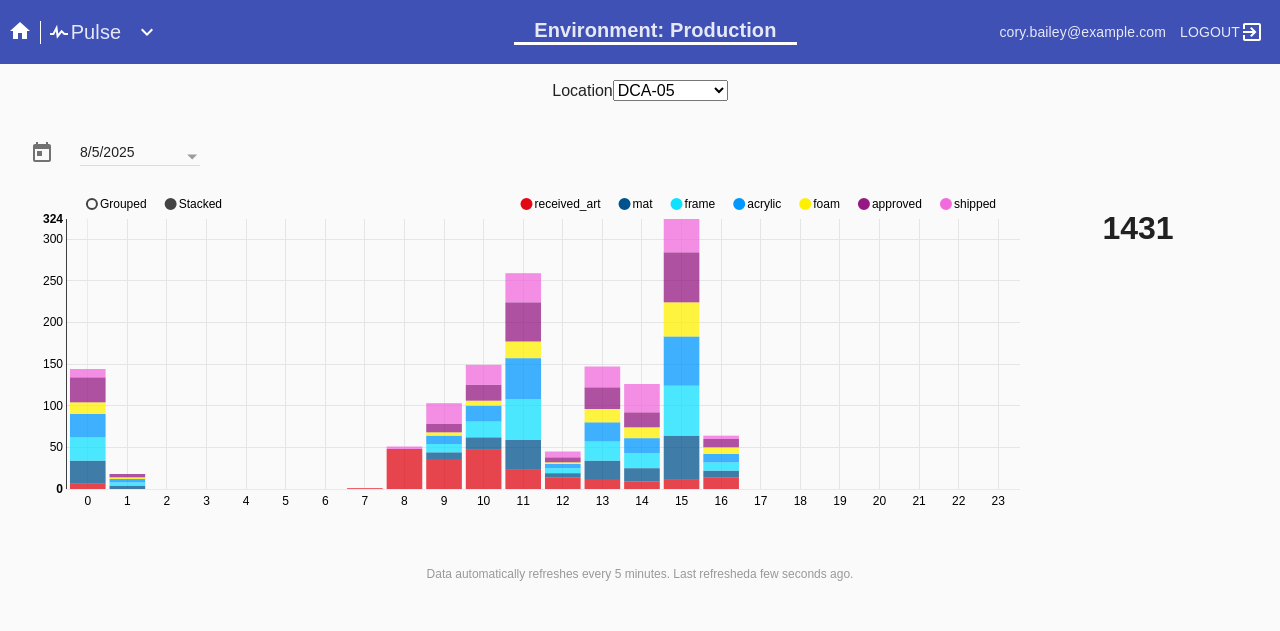 click on "approved" 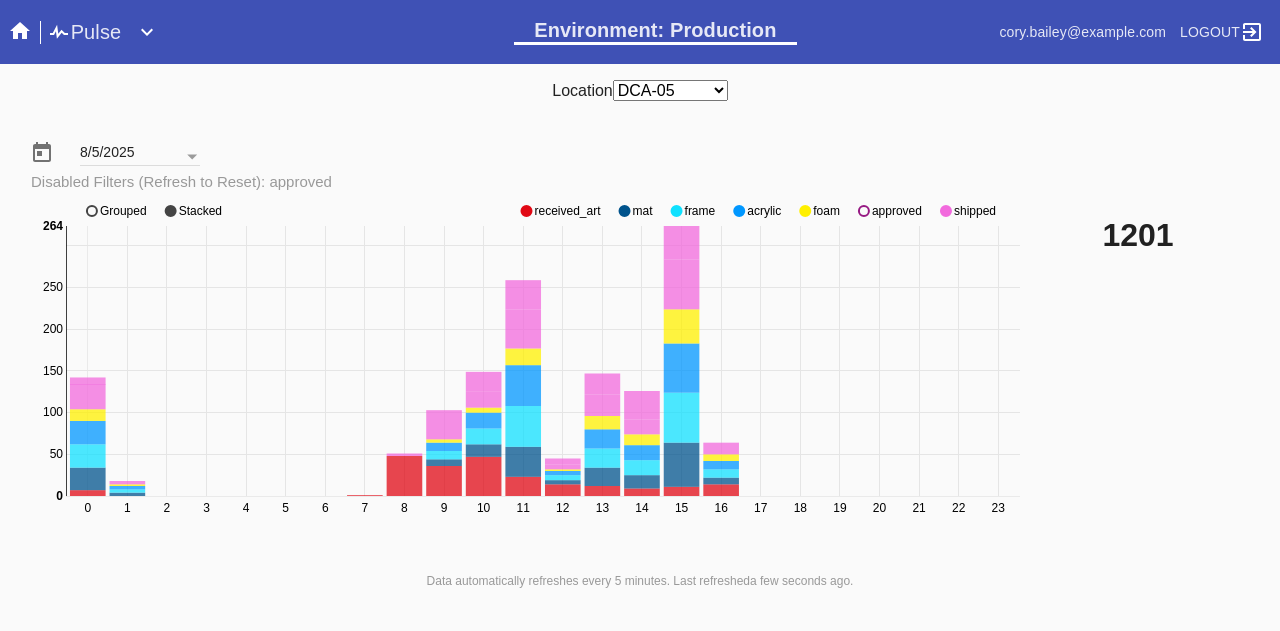 click on "0 1 2 3 4 5 6 7 8 9 10 11 12 13 14 15 16 17 18 19 20 21 22 23 0 50 100 150 200 250 300 0 264 received_art mat frame acrylic foam approved shipped Grouped Stacked" 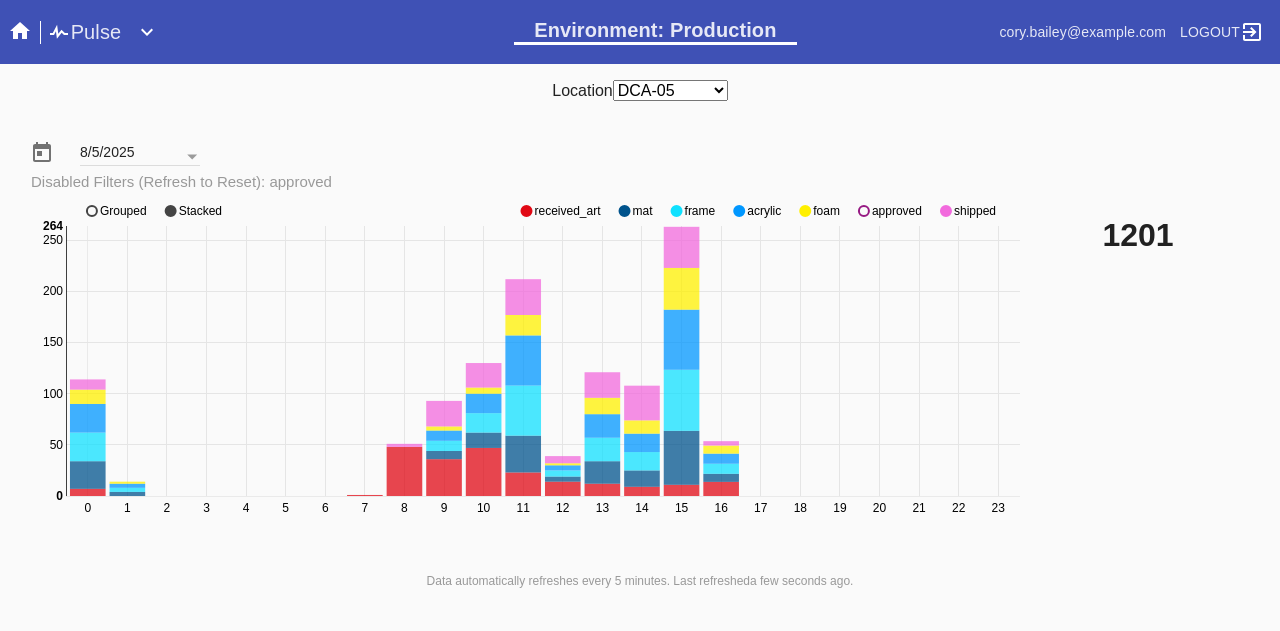 click on "approved" 